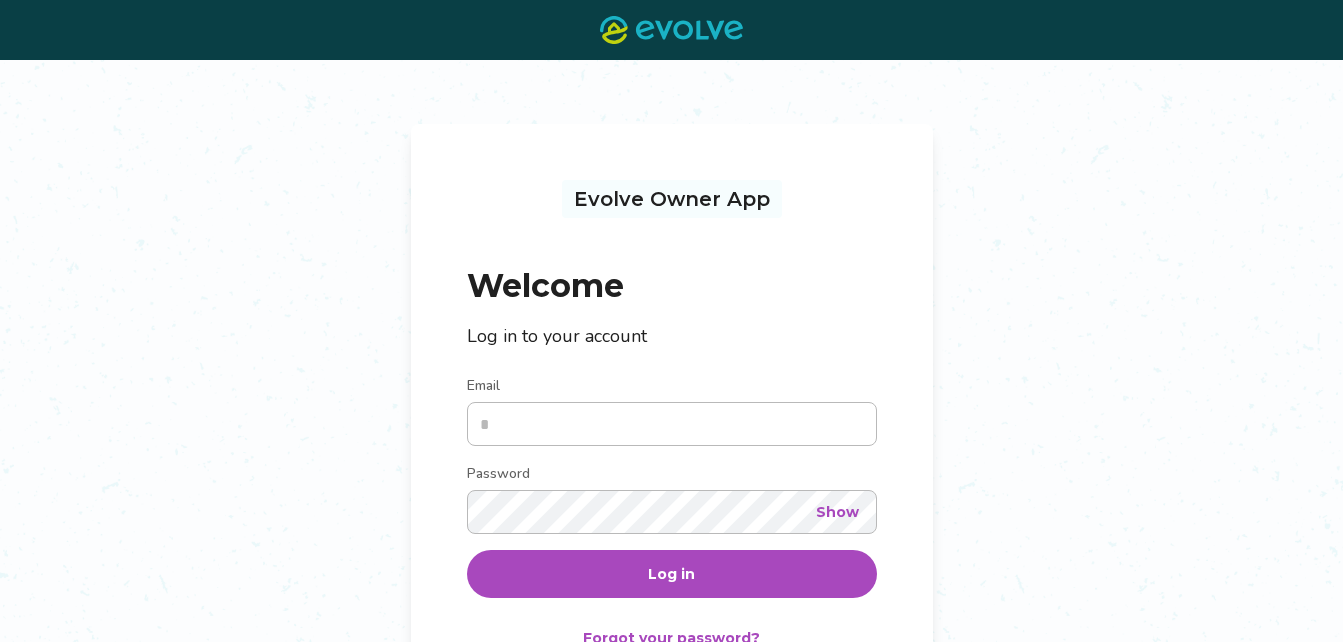 scroll, scrollTop: 0, scrollLeft: 0, axis: both 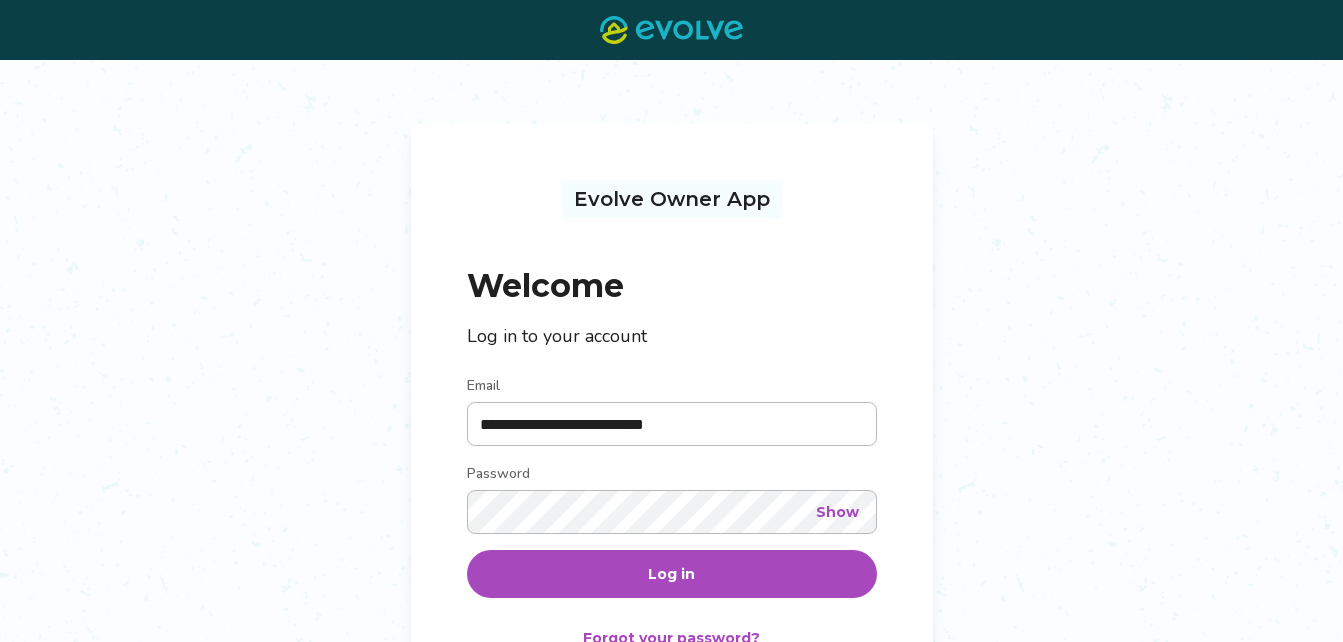 click on "Log in" at bounding box center [672, 574] 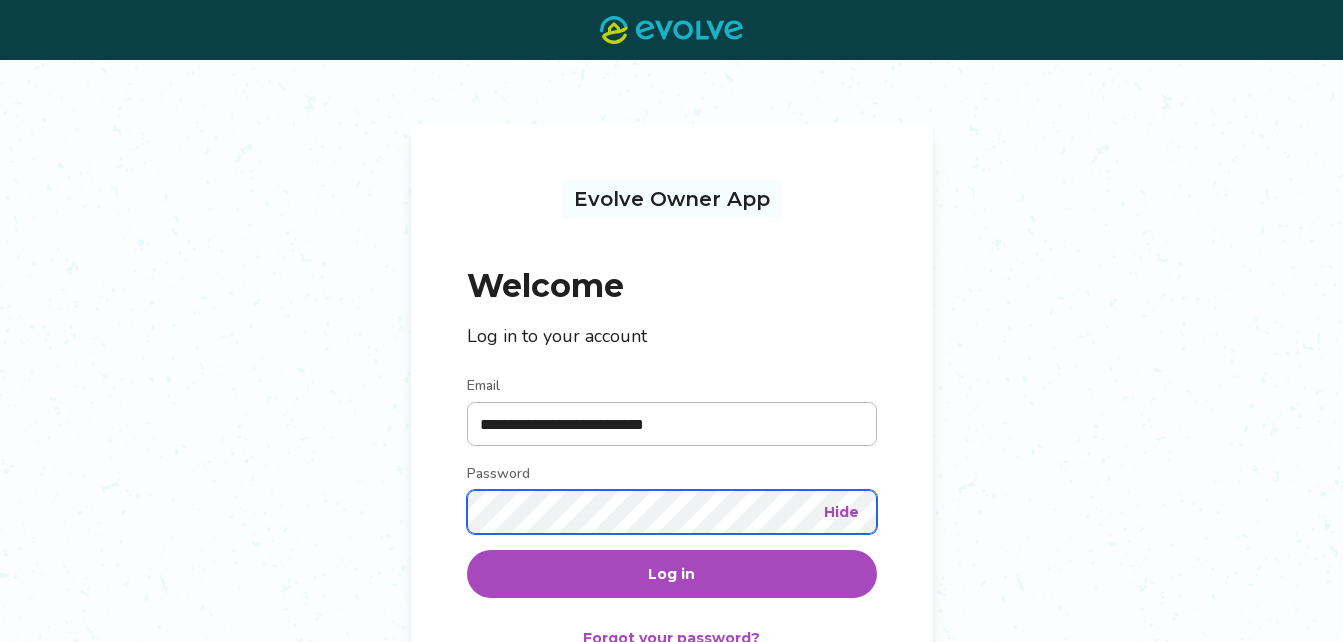click on "**********" at bounding box center [671, 441] 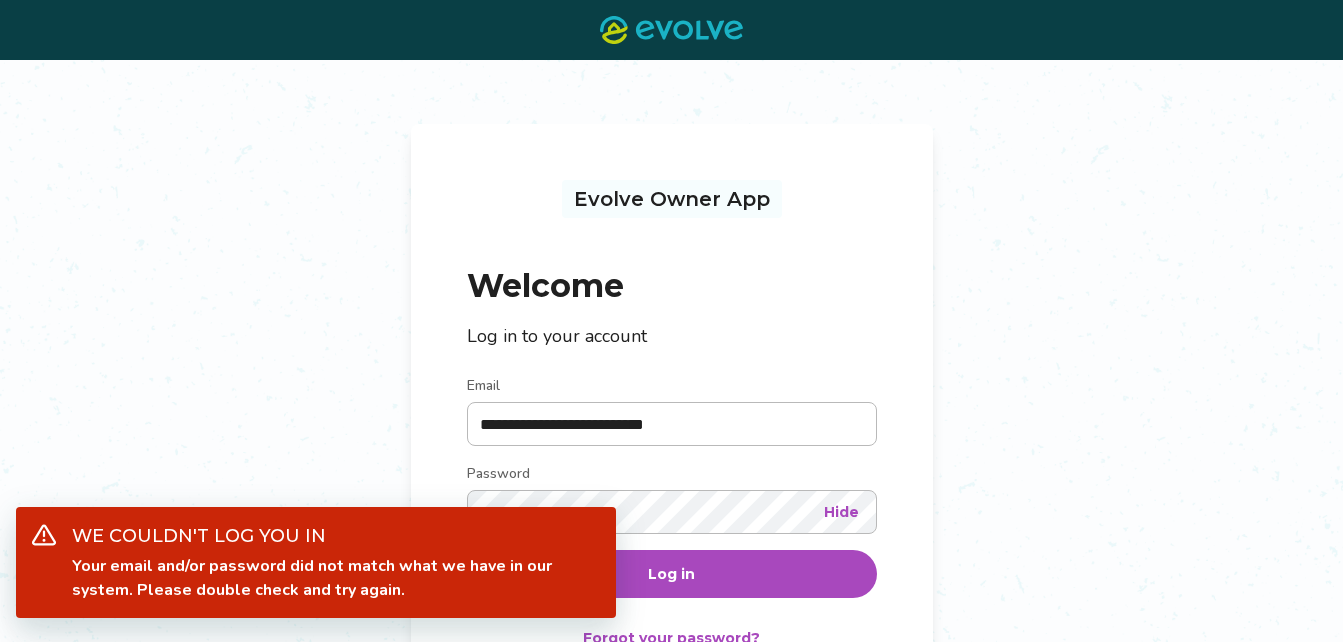 drag, startPoint x: 167, startPoint y: 320, endPoint x: 270, endPoint y: 376, distance: 117.239075 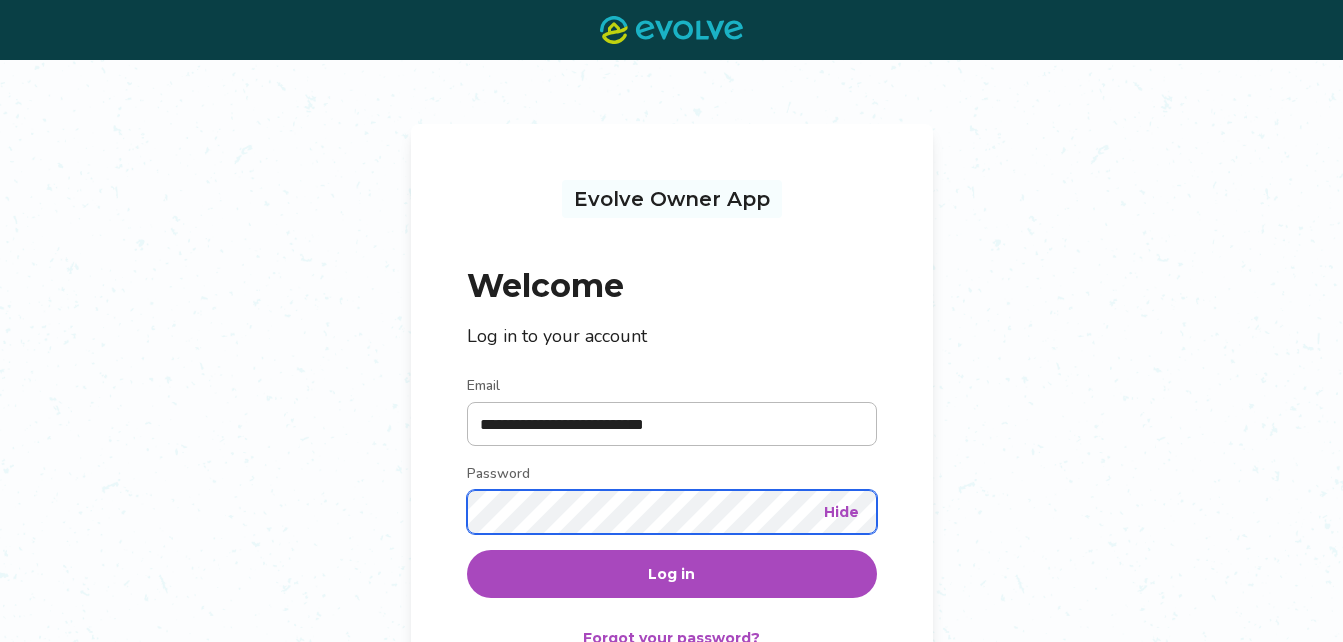 click on "**********" at bounding box center (671, 441) 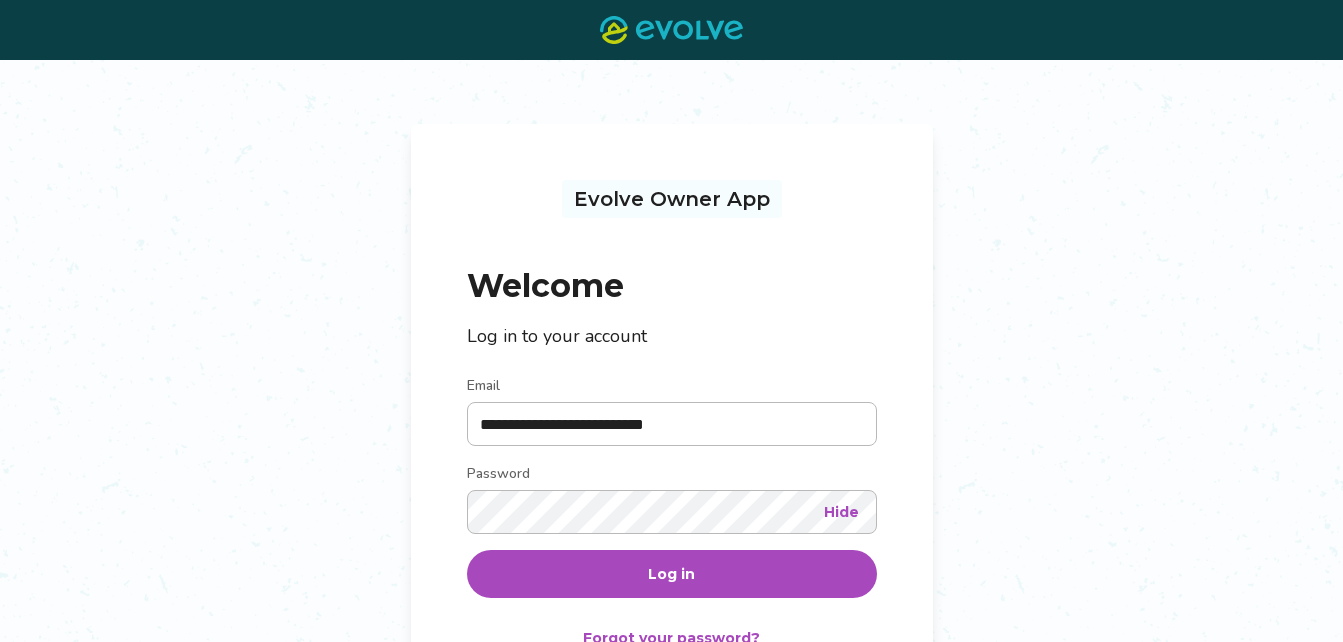 click on "Log in" at bounding box center (671, 574) 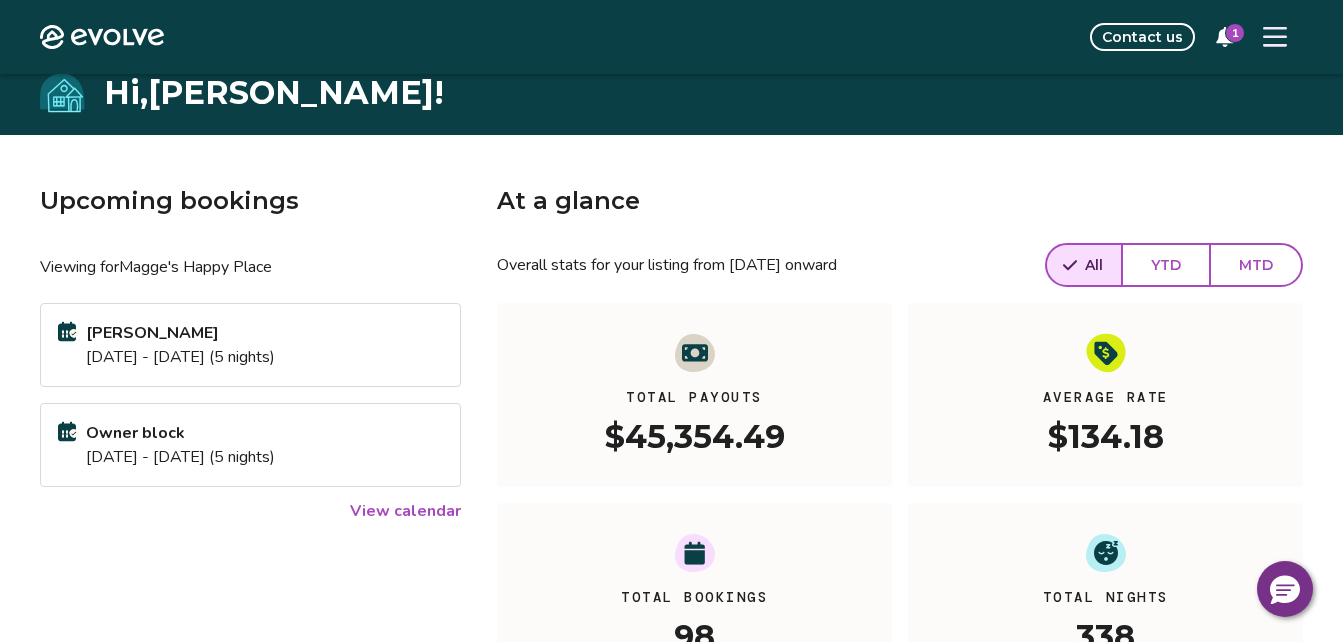 scroll, scrollTop: 5, scrollLeft: 0, axis: vertical 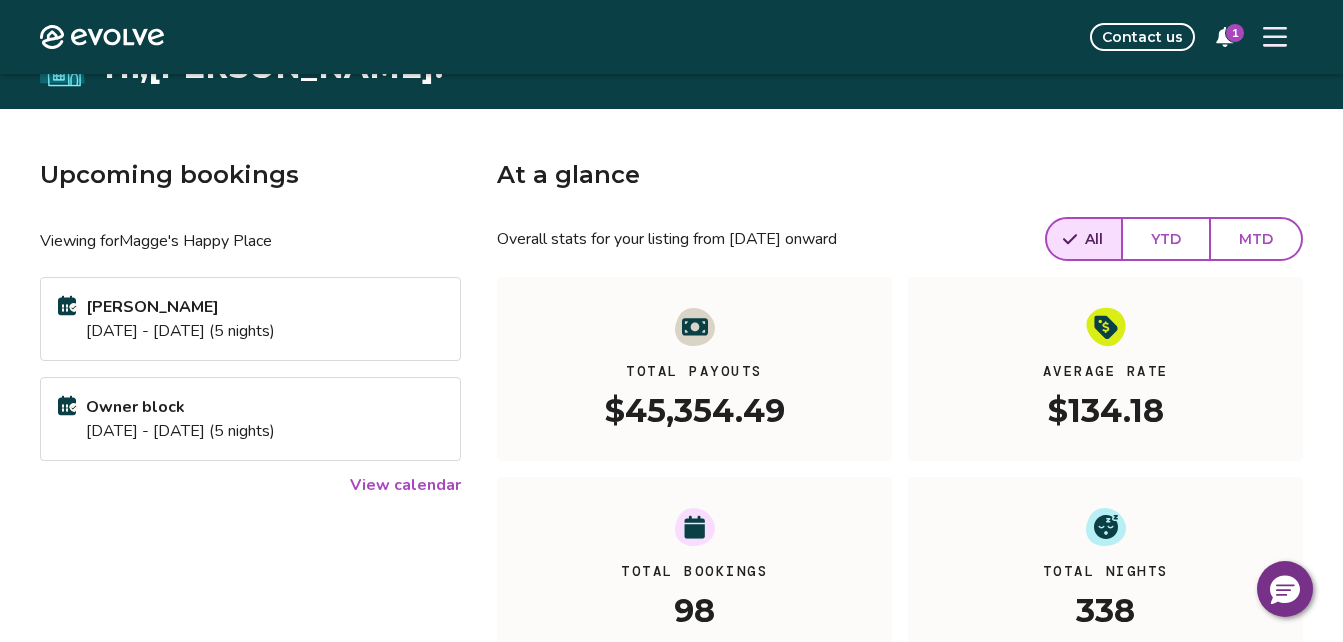 click on "MTD" at bounding box center [1256, 239] 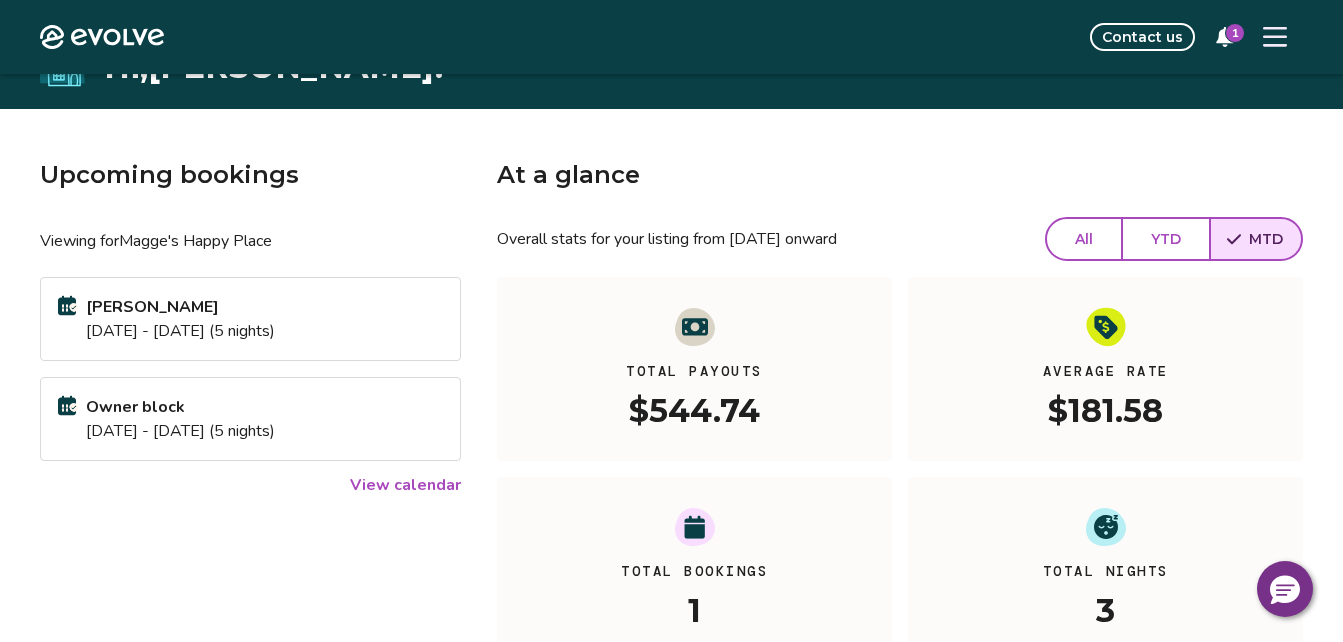 click on "All" at bounding box center [1084, 239] 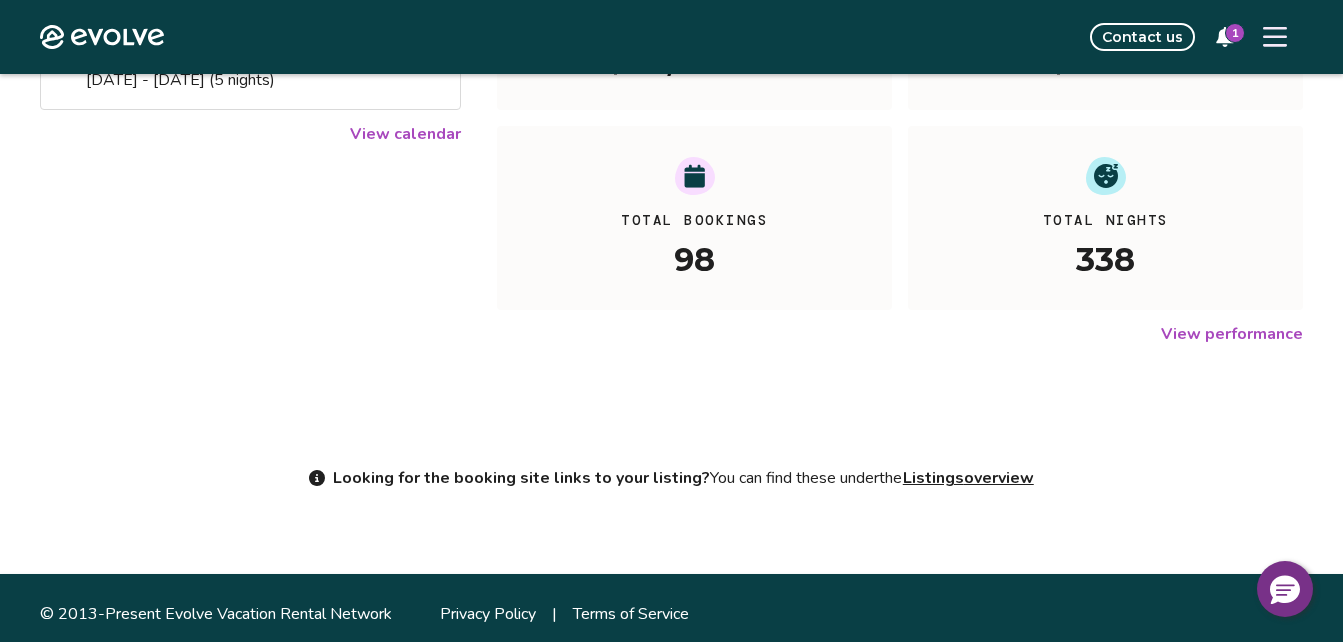 scroll, scrollTop: 383, scrollLeft: 0, axis: vertical 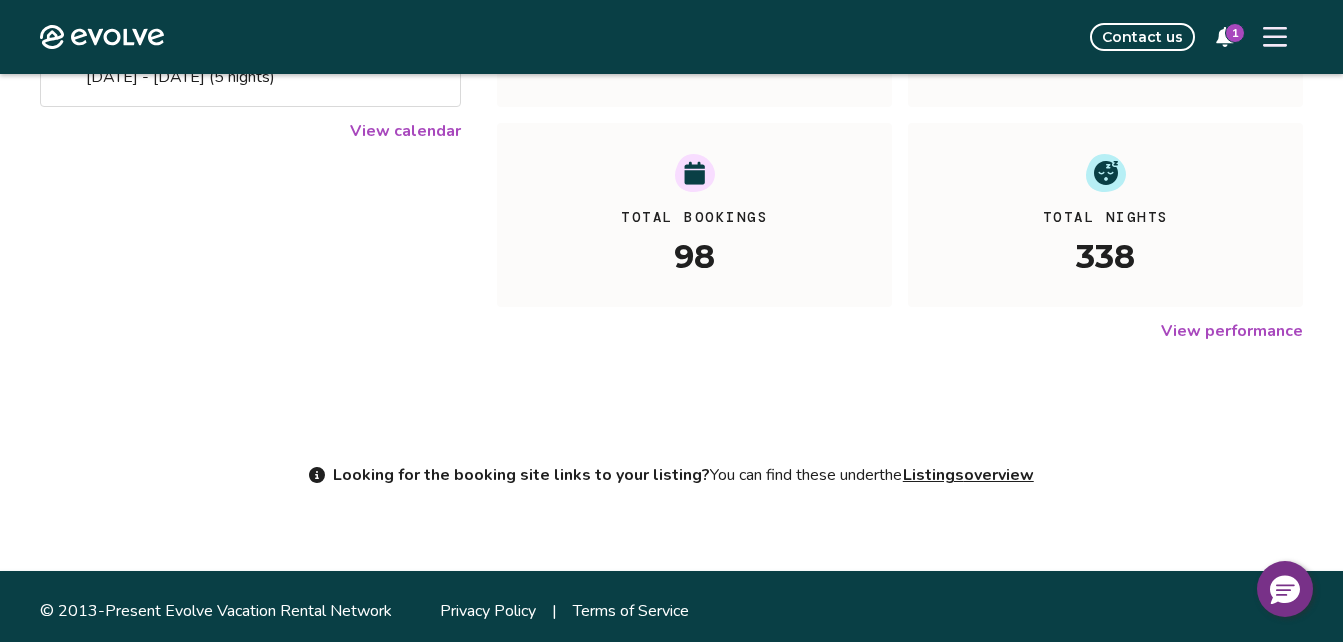 click on "View performance" at bounding box center [1232, 331] 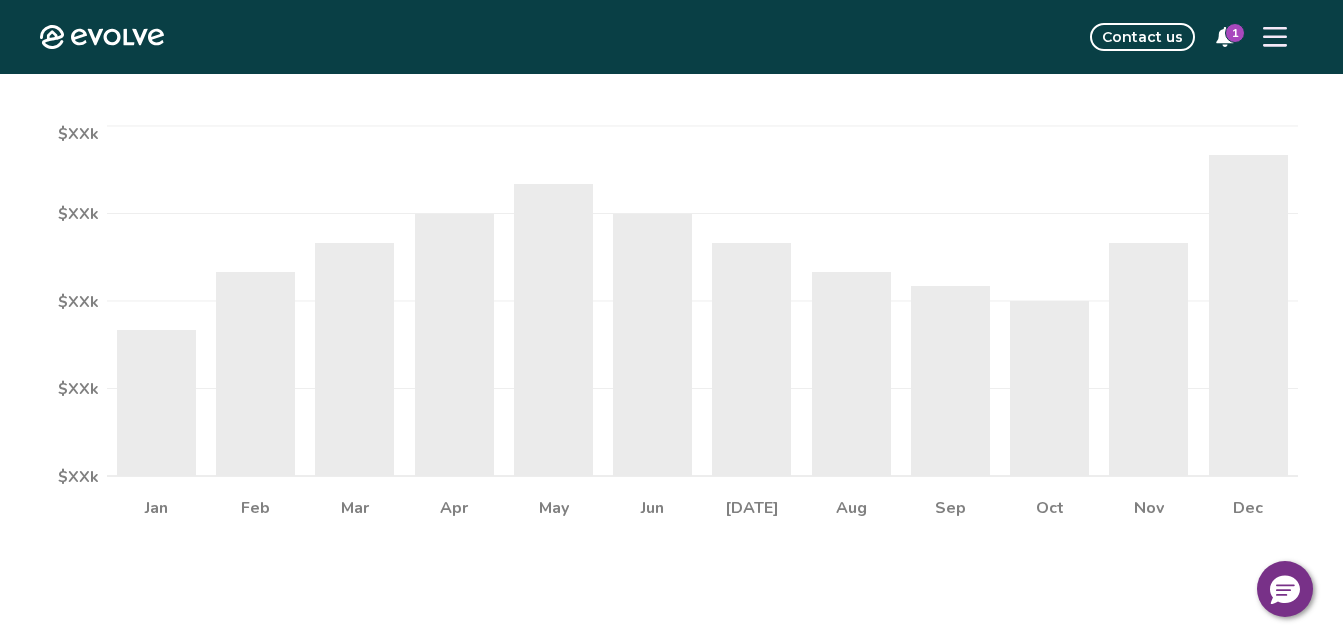 scroll, scrollTop: 0, scrollLeft: 0, axis: both 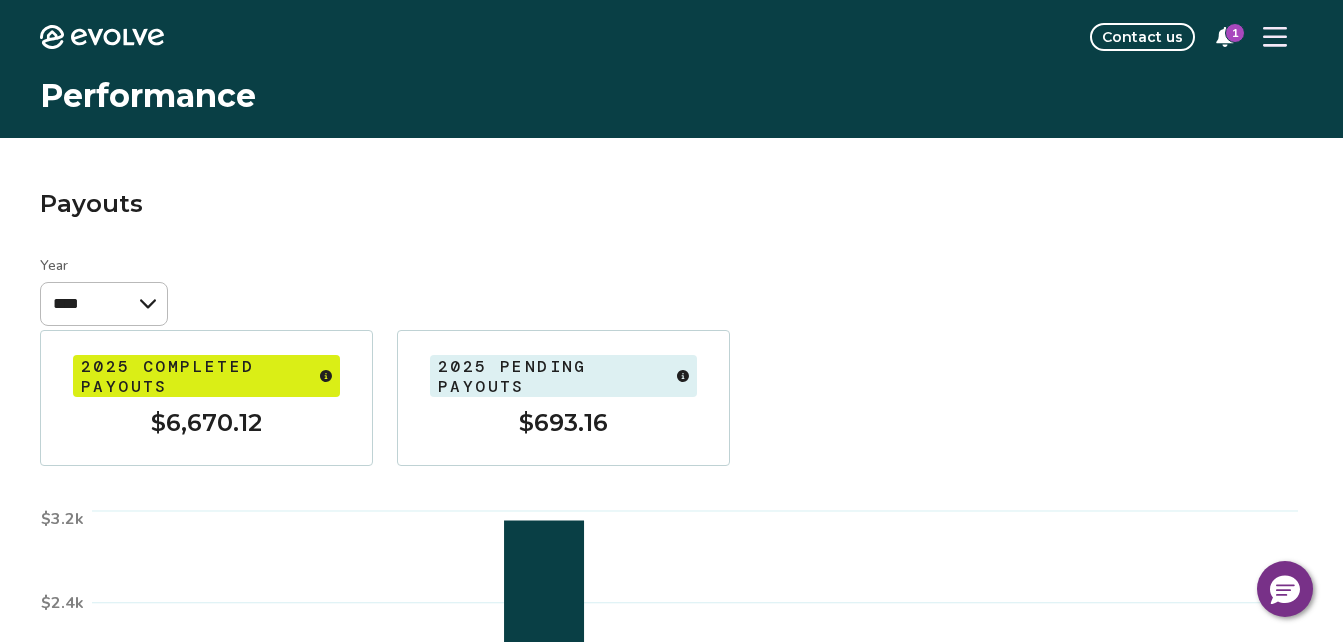 click on "1" at bounding box center [1235, 33] 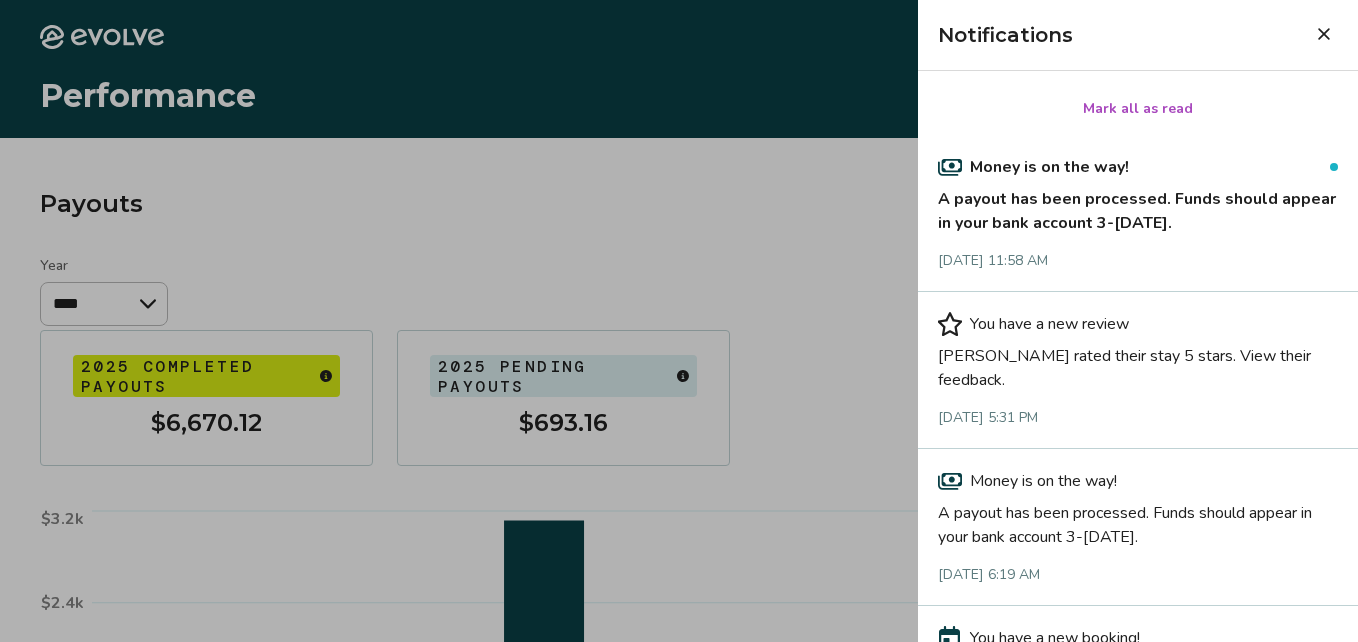 click on "Mark all as read" at bounding box center (1138, 109) 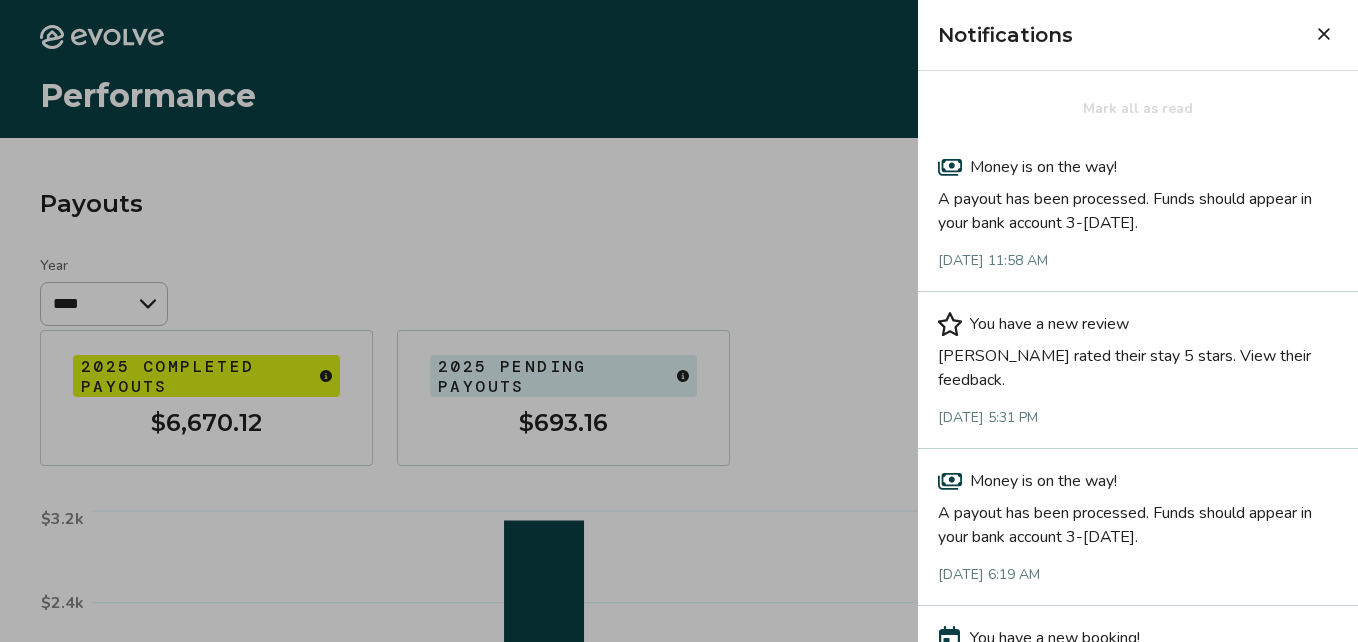 click at bounding box center (679, 321) 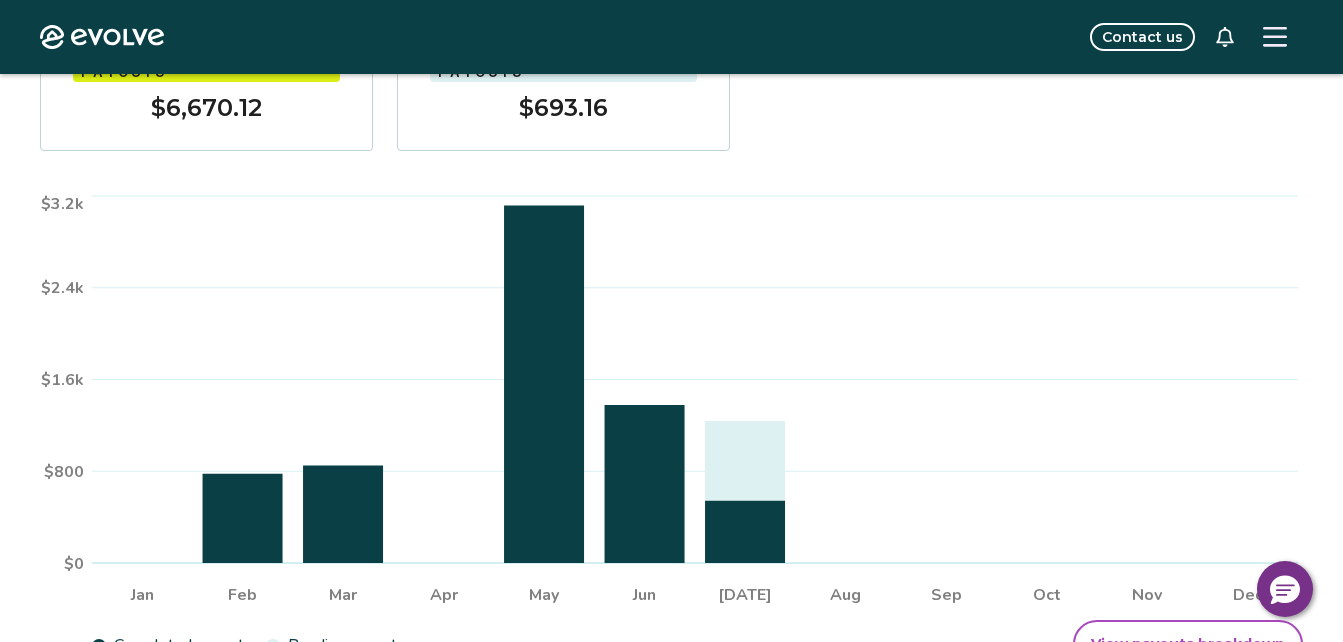 scroll, scrollTop: 304, scrollLeft: 0, axis: vertical 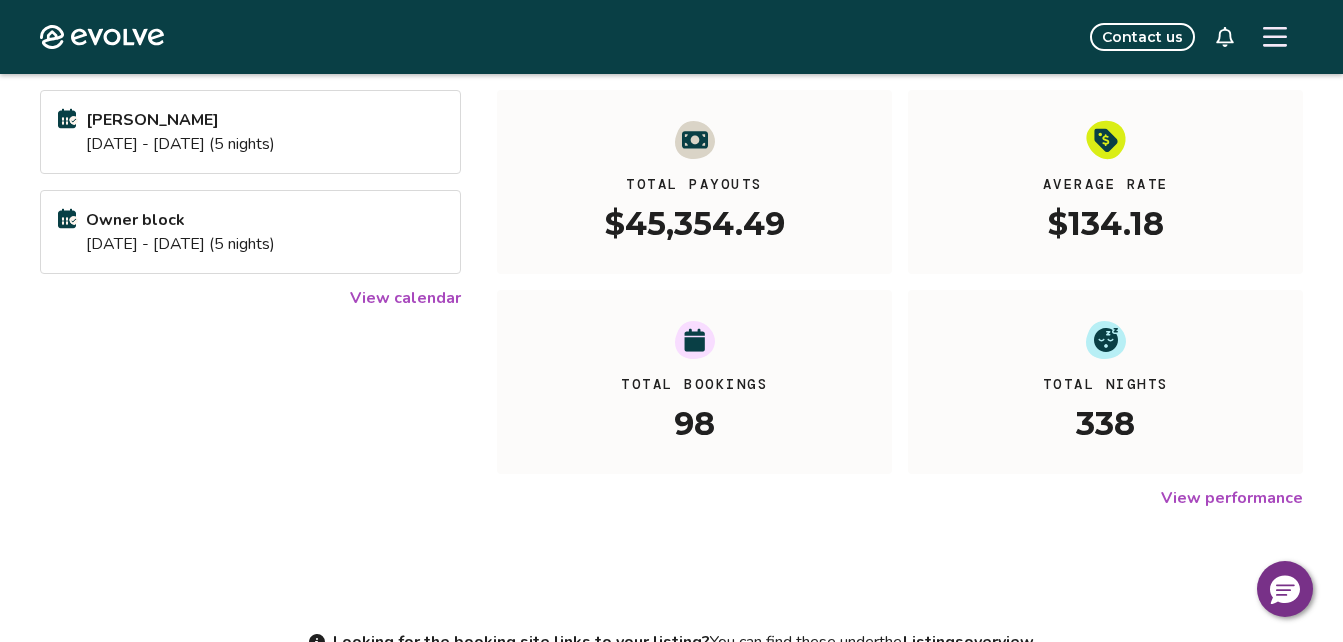 click on "View performance" at bounding box center [1232, 498] 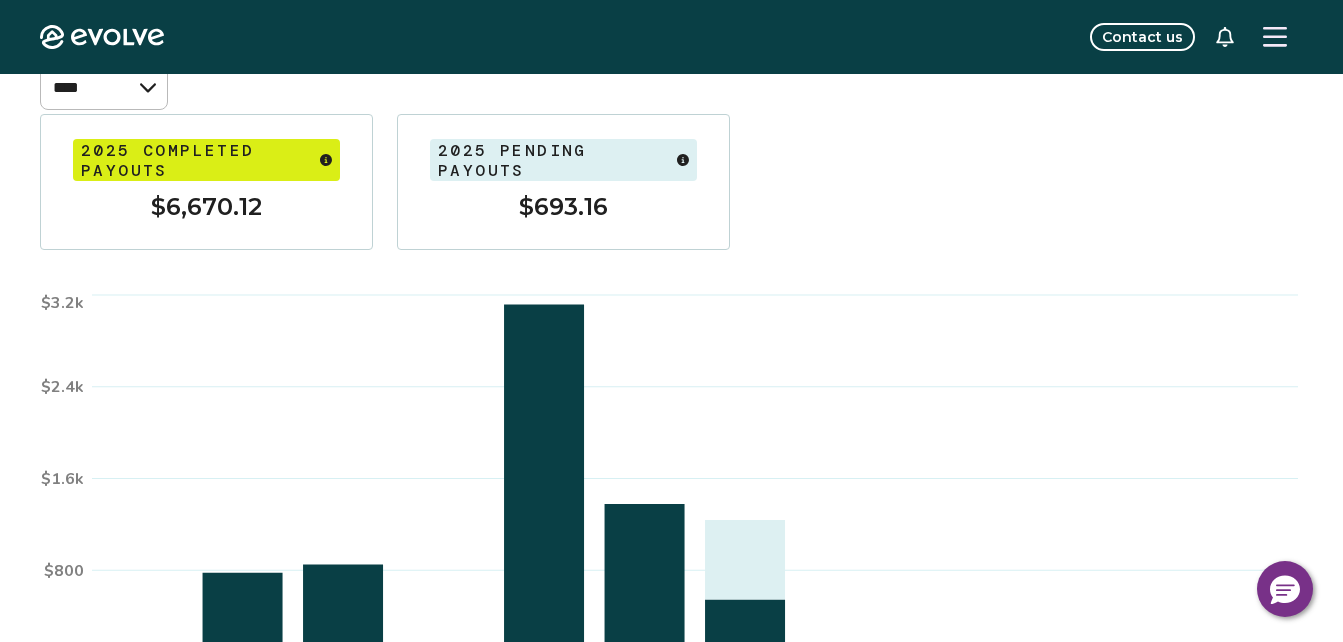 scroll, scrollTop: 0, scrollLeft: 0, axis: both 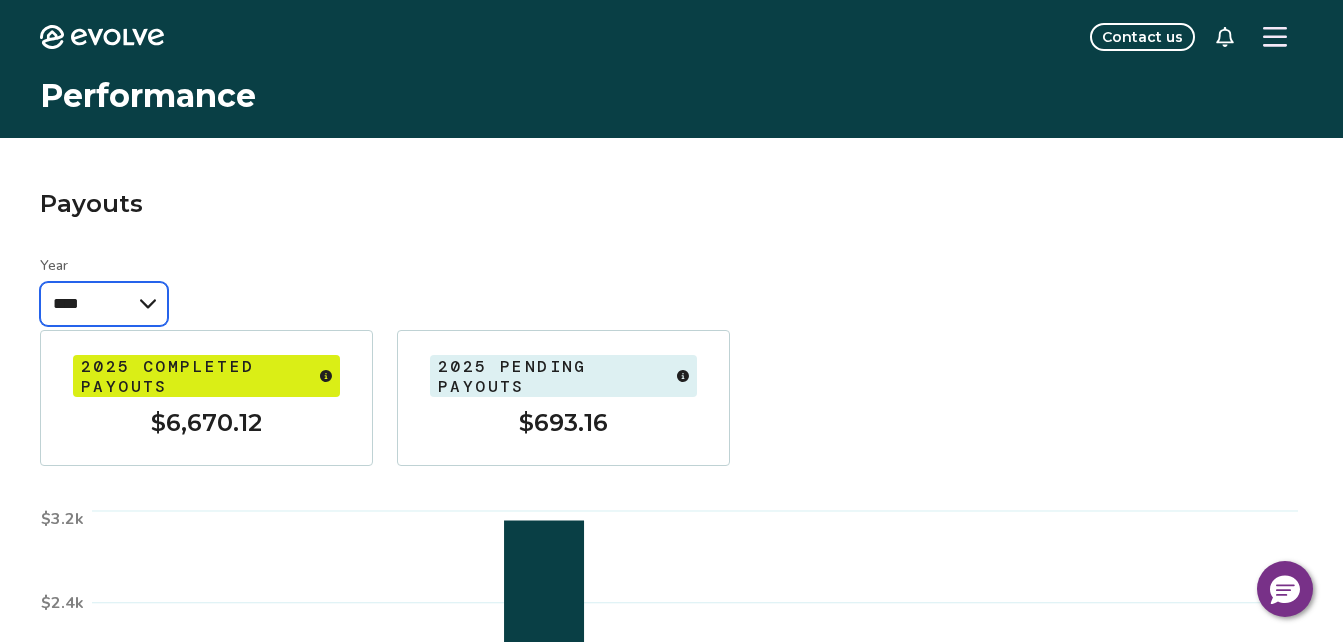 drag, startPoint x: 148, startPoint y: 304, endPoint x: 1016, endPoint y: 288, distance: 868.14746 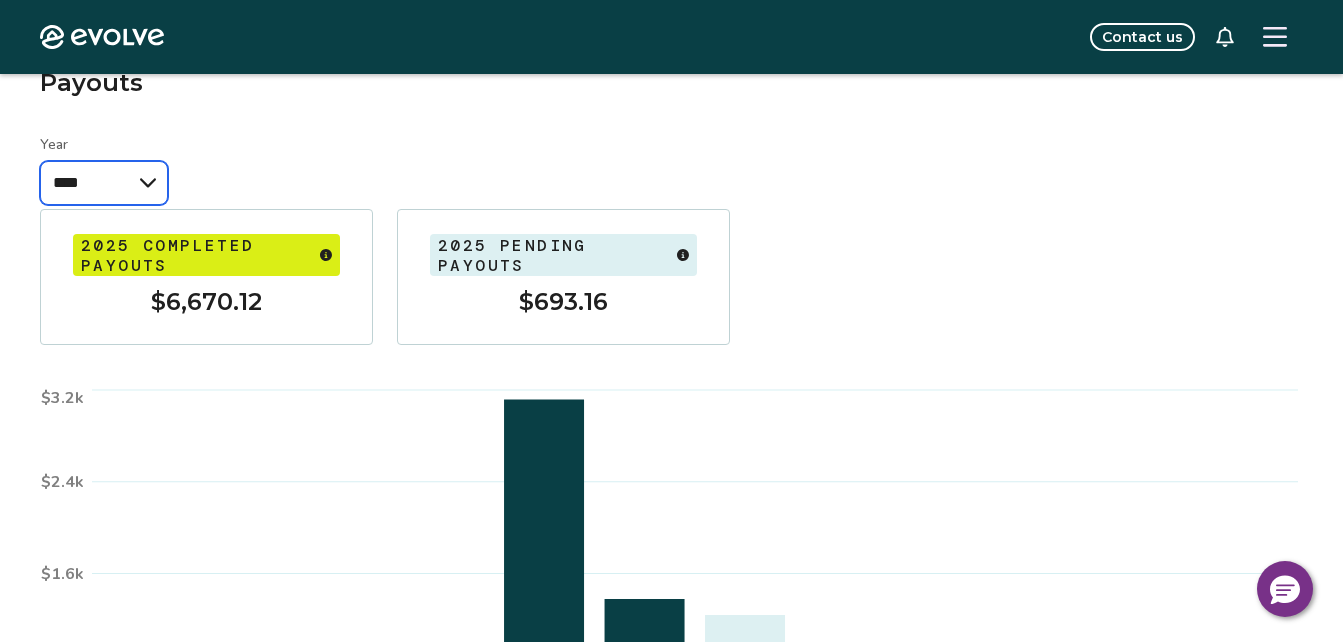 scroll, scrollTop: 503, scrollLeft: 0, axis: vertical 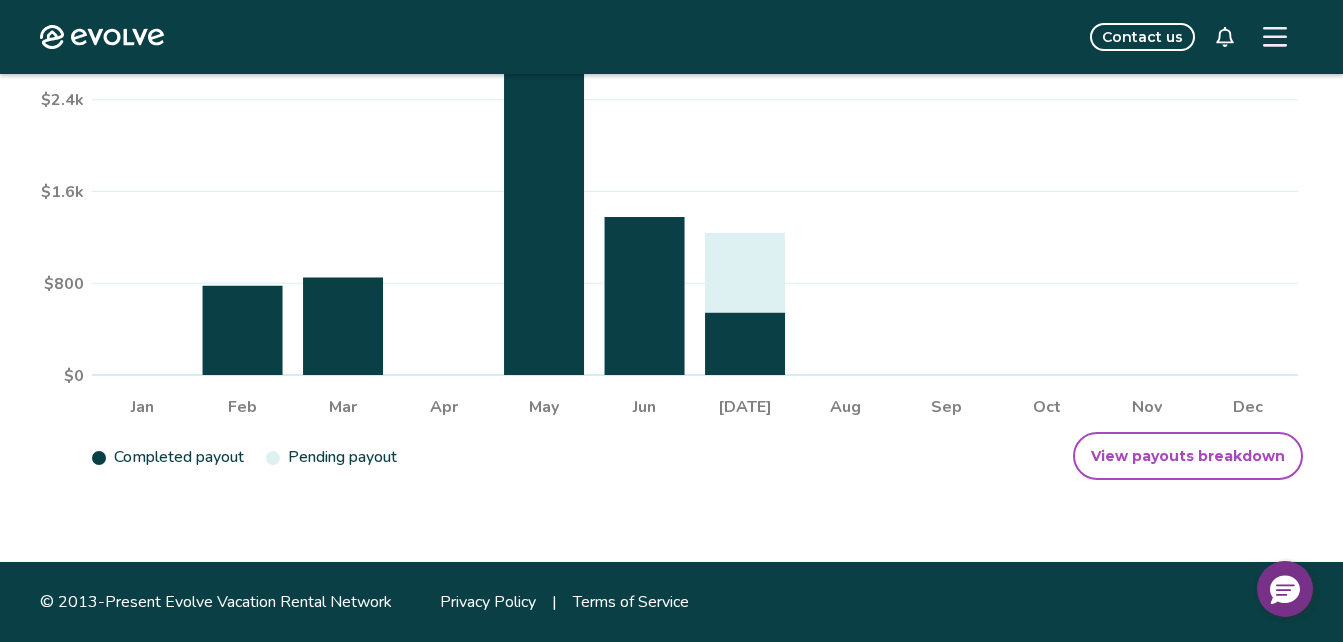 click on "View payouts breakdown" at bounding box center [1188, 456] 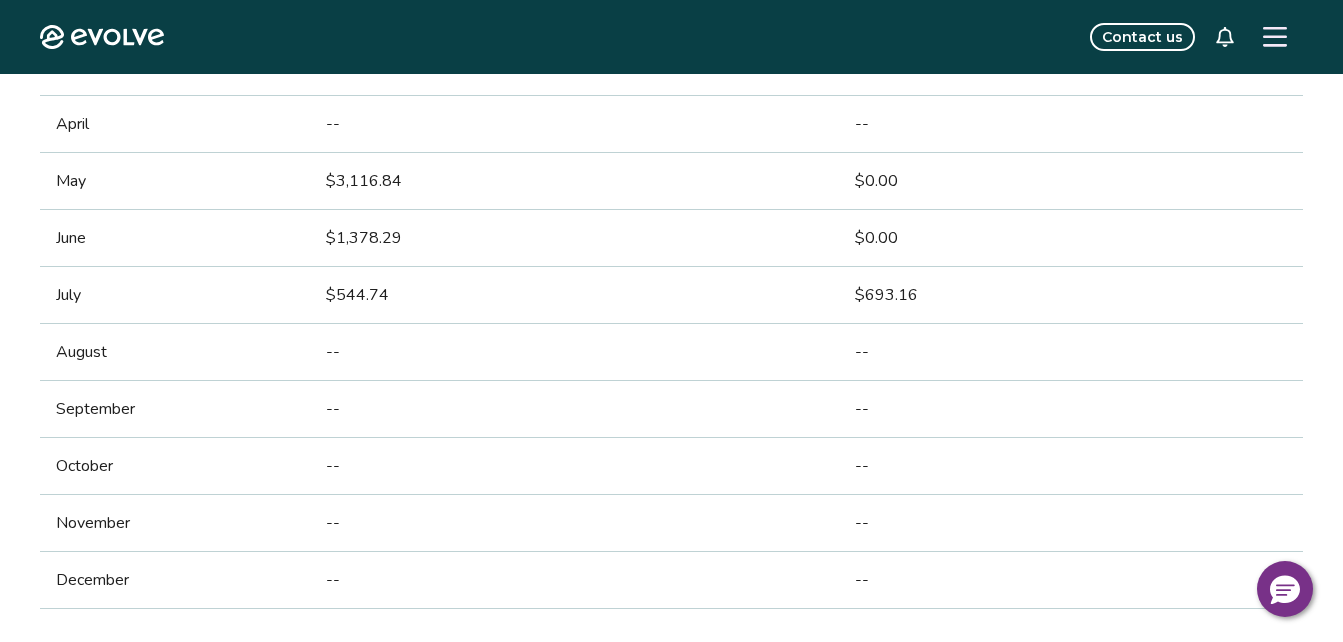 scroll, scrollTop: 0, scrollLeft: 0, axis: both 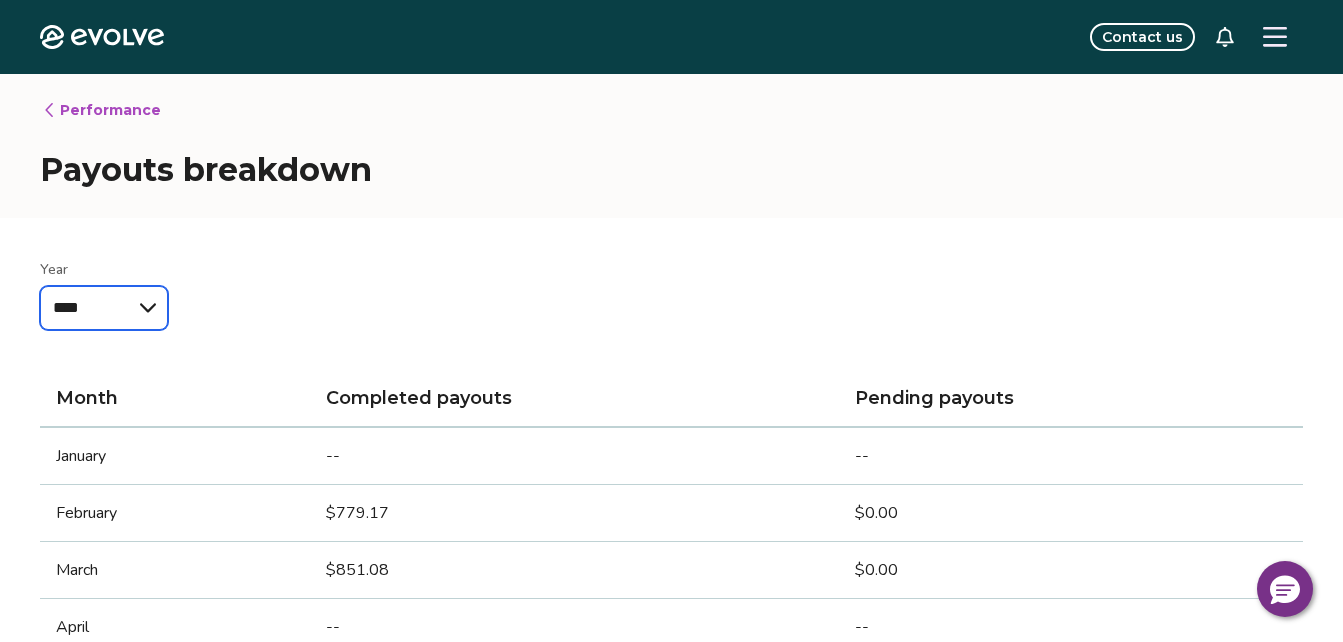 click on "**** **** ****" at bounding box center [104, 308] 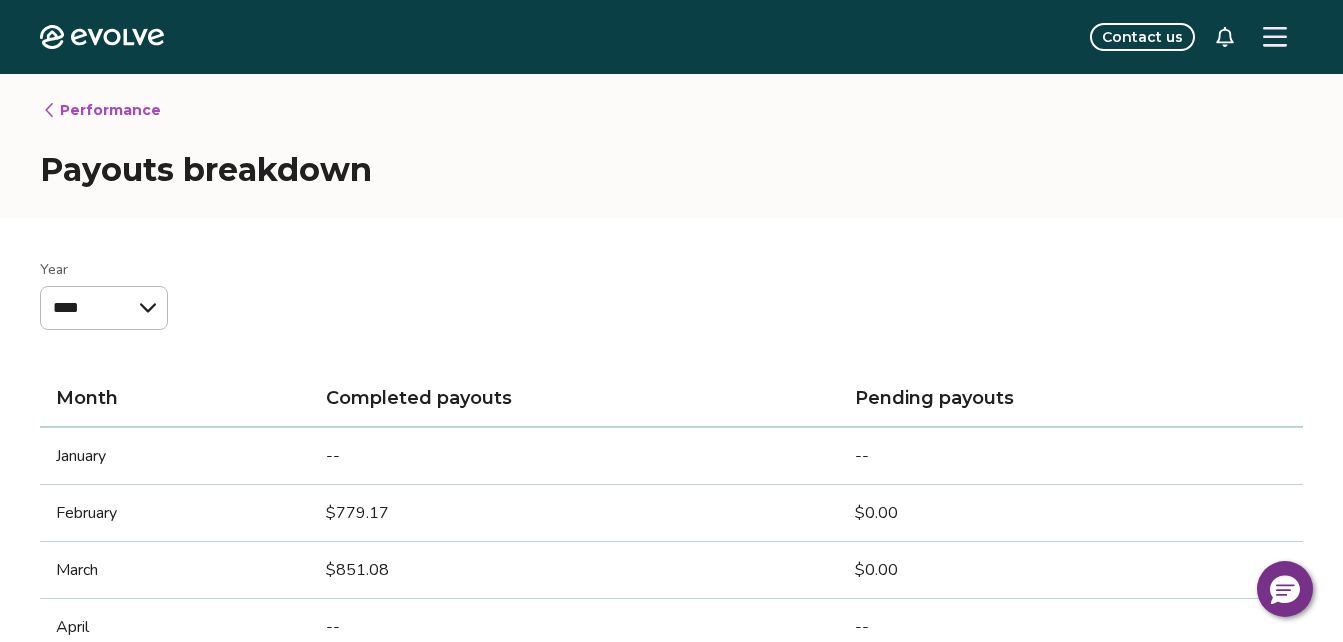drag, startPoint x: 313, startPoint y: 208, endPoint x: 0, endPoint y: 120, distance: 325.13535 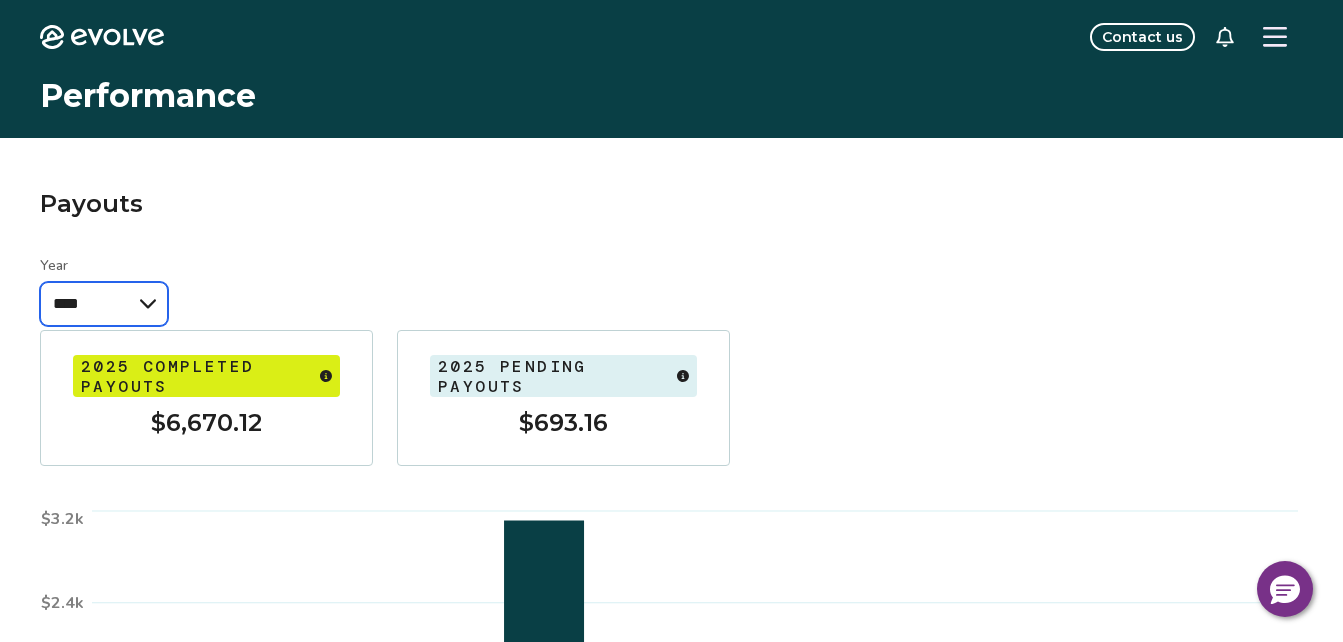 click on "**** **** ****" at bounding box center (104, 304) 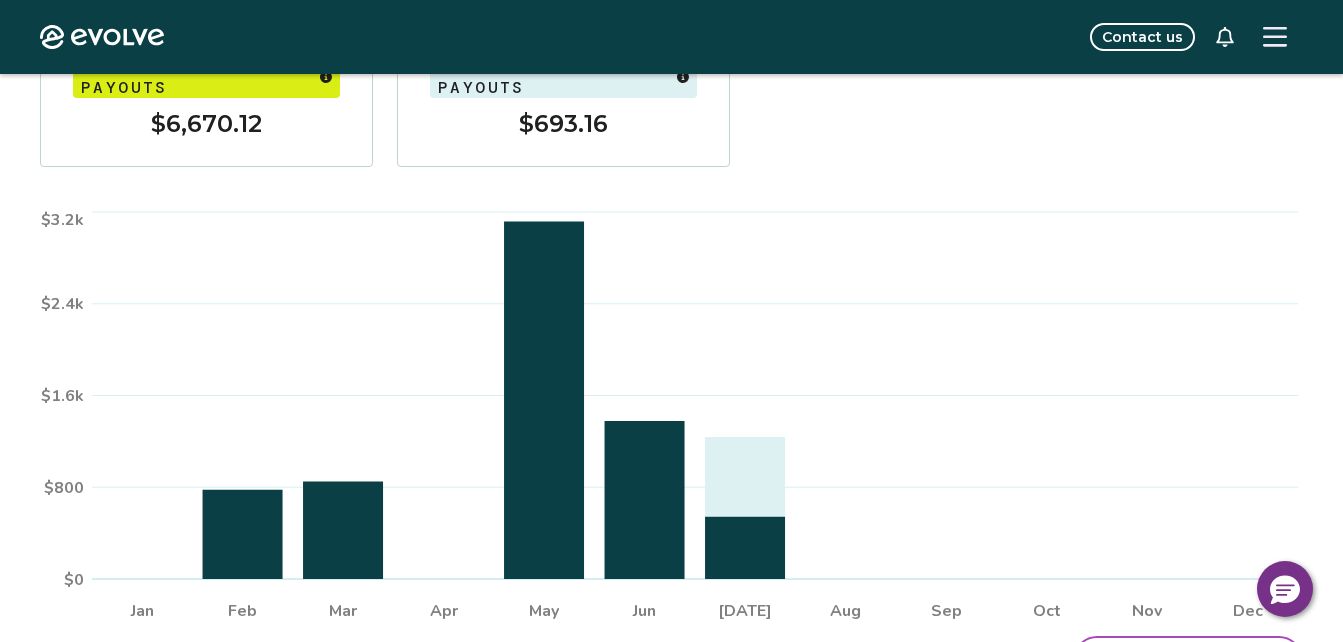 scroll, scrollTop: 311, scrollLeft: 0, axis: vertical 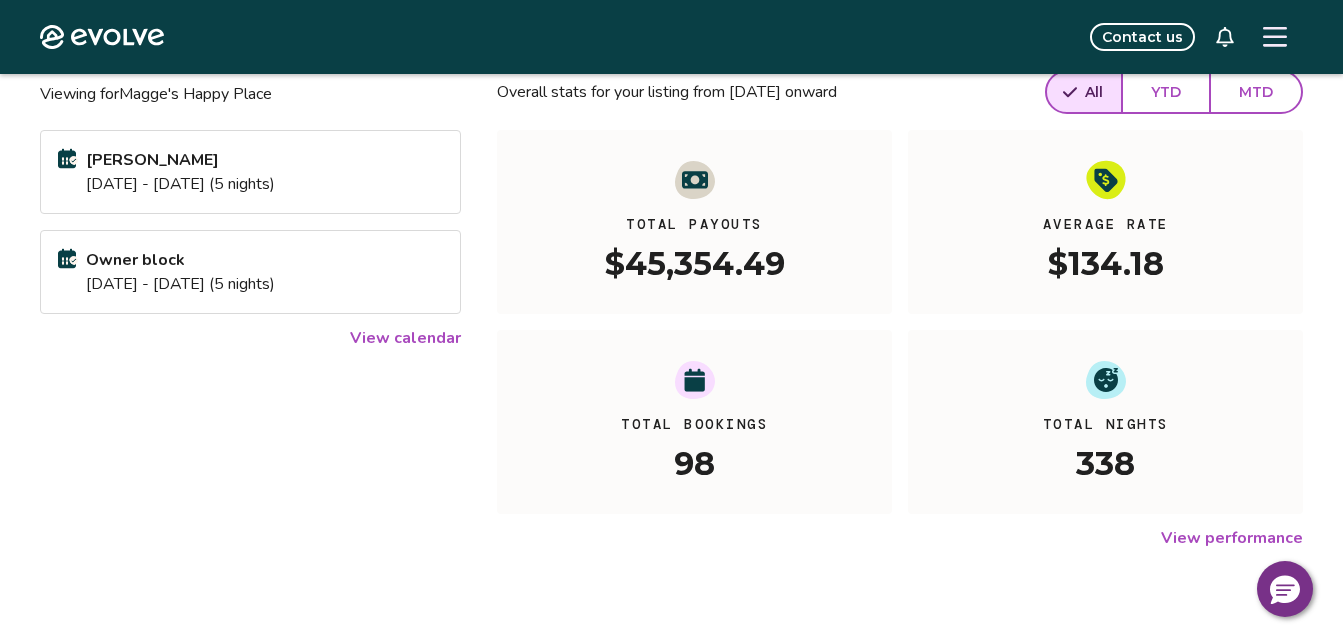 drag, startPoint x: 1168, startPoint y: 542, endPoint x: 1154, endPoint y: 538, distance: 14.56022 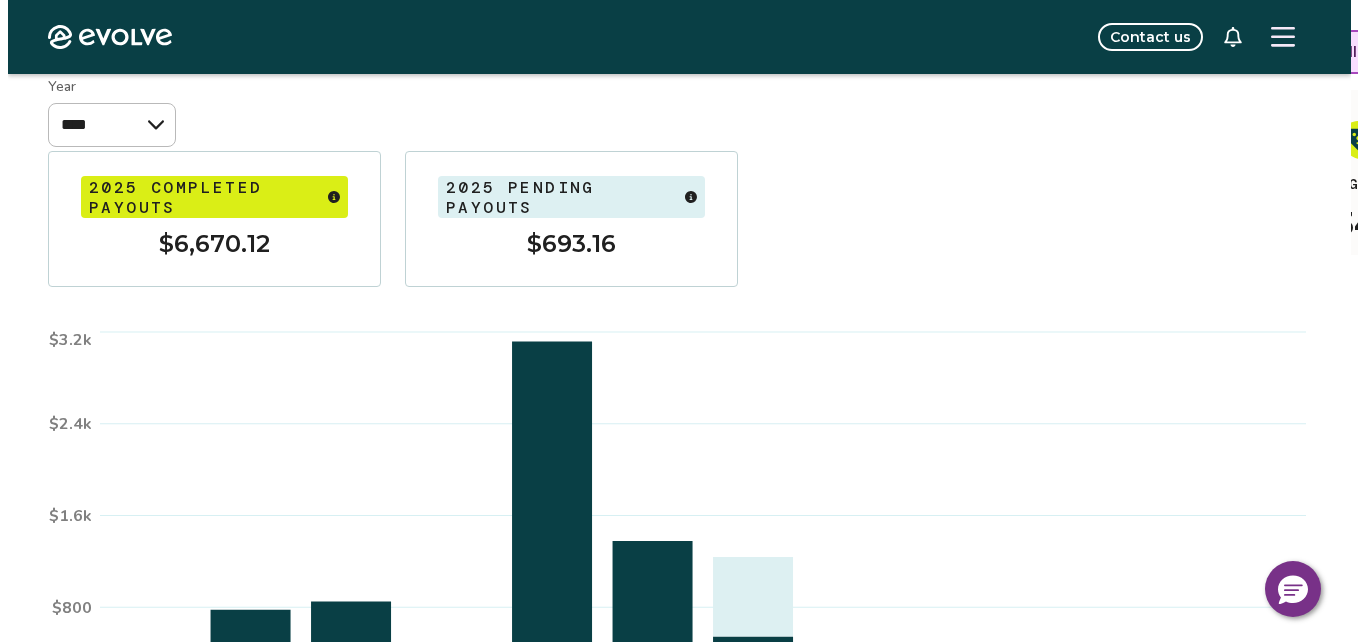 scroll, scrollTop: 60, scrollLeft: 0, axis: vertical 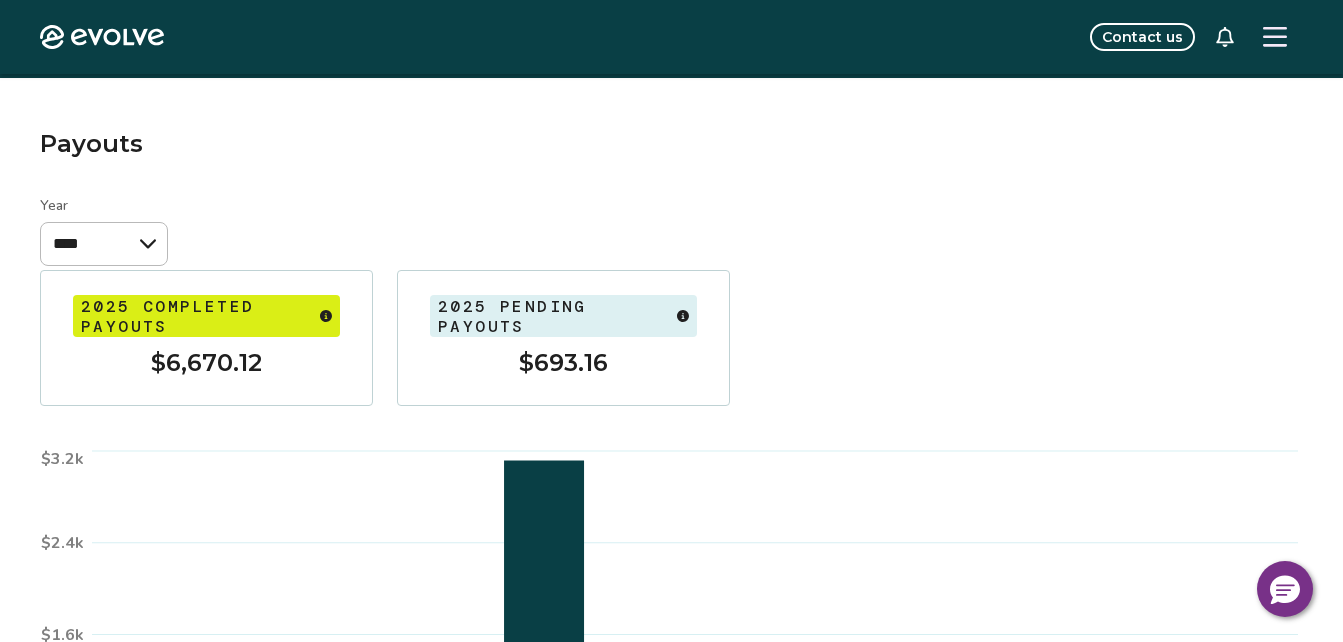 click 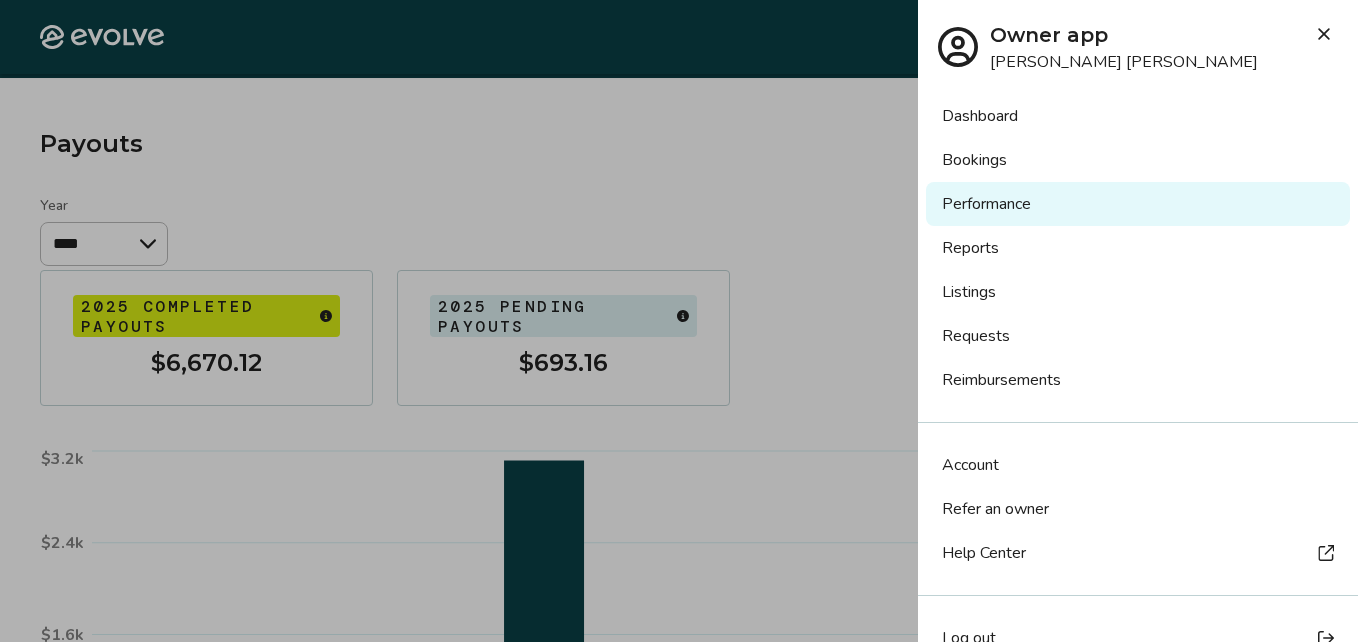 click on "Reports" at bounding box center (1138, 248) 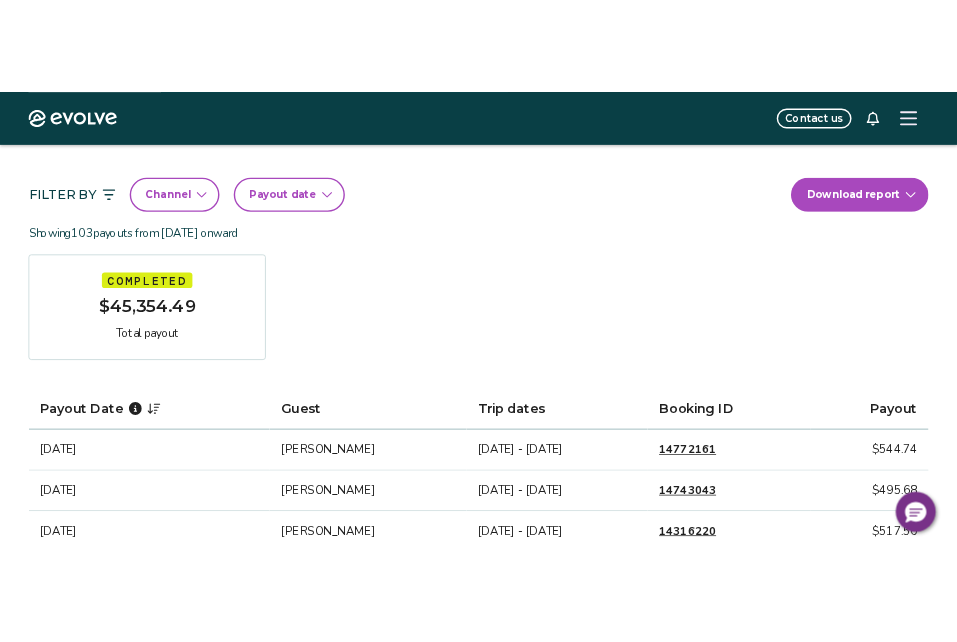 scroll, scrollTop: 165, scrollLeft: 0, axis: vertical 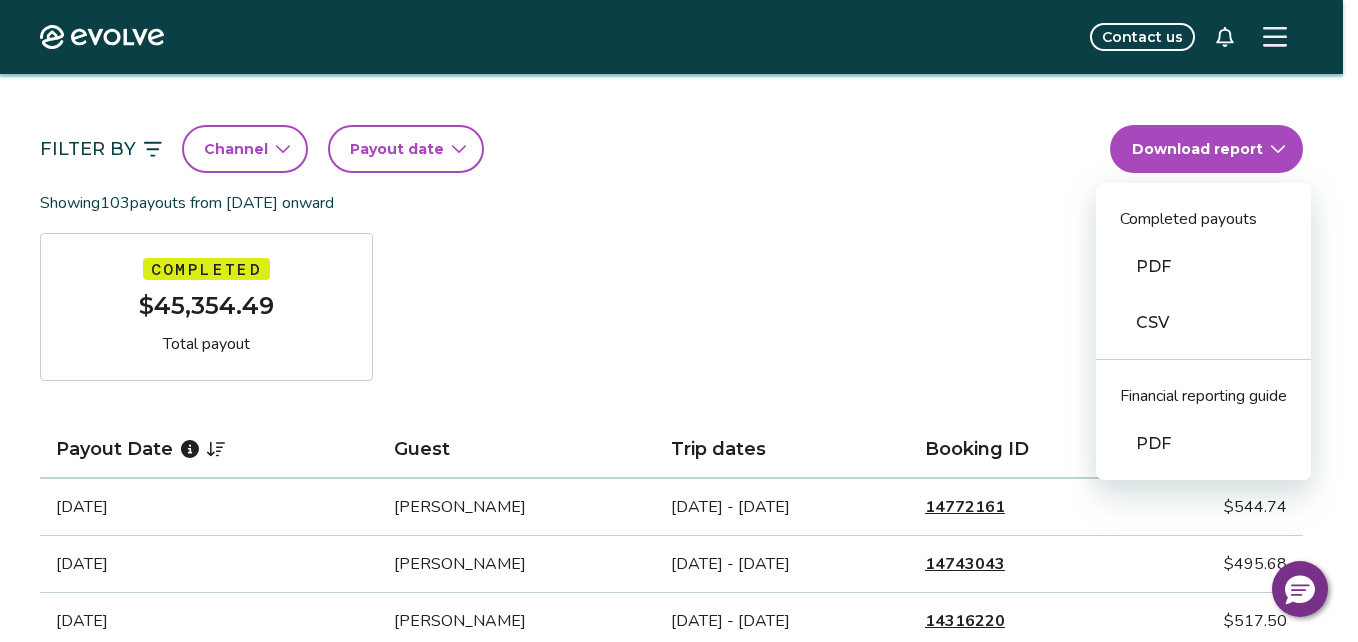 click on "Evolve Contact us Reports Completed payouts Pending payouts Taxes Charges Adjustments 💰 We’re here to help! Get answers to common questions about   completed payouts  and explore support resources. Jump to FAQs Filter By  Channel Payout date Download   report Completed payouts PDF CSV Financial reporting guide PDF Showing  103  payouts   from May 1st, 2020 onward Completed $45,354.49 Total payout Payout Date Guest Trip dates Booking ID Payout Jul 5, 2025 Steven Davis Jul 3 - Jul 6, 2025 14772161 $544.74 Jun 30, 2025 Penny Kraemer Jun 28 - Jul 1, 2025 14743043 $495.68 Jun 22, 2025 Josephine Bailey Jun 20 - Jun 24, 2025 14316220 $517.50 Jun 8, 2025 Rachel Whitten Jun 6 - Jun 8, 2025 14620012 $365.11 May 31, 2025 Chris Wilson May 29 - Jun 1, 2025 14554315 $535.15 May 25, 2025 Katrina Smith May 23 - May 27, 2025 14519065 $836.68 May 18, 2025 NINA LAPOINTE May 16 - May 21, 2025 14468737 $614.29 May 12, 2025 Crystal Piel May 10 - May 13, 2025 14558316 $400.03 May 8, 2025 Ro Preisinger May 6 - May 9, 2025 1 2" at bounding box center (679, 1328) 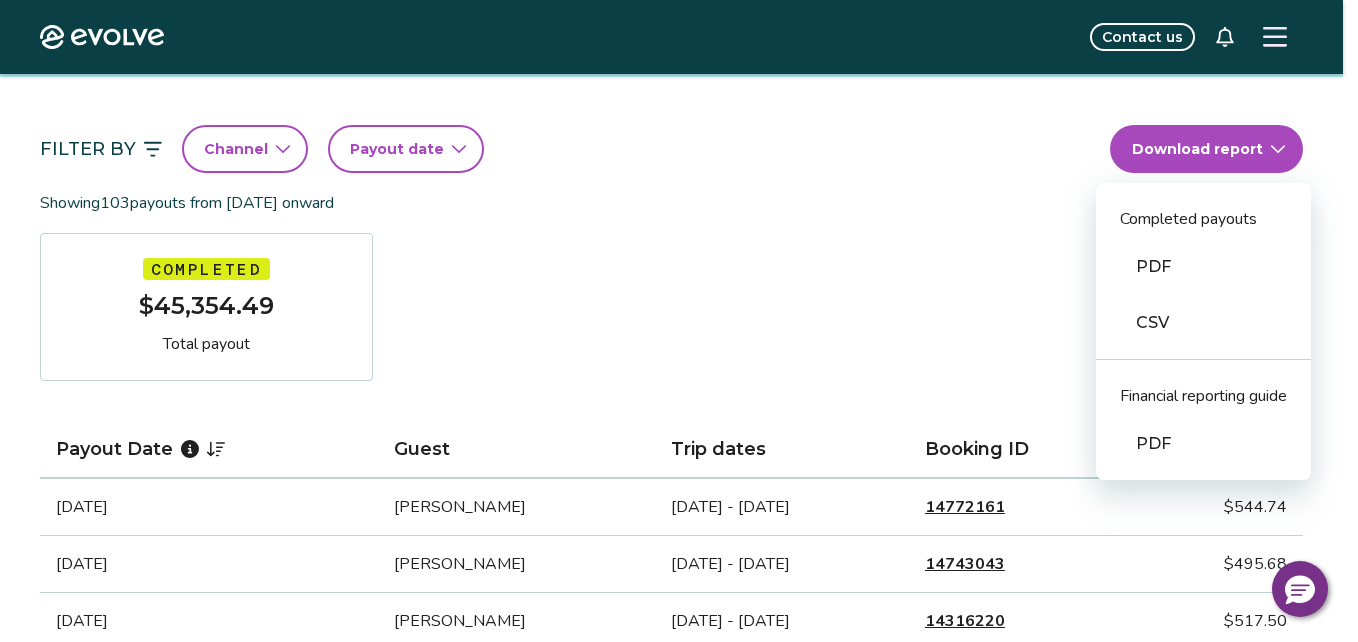 click on "PDF" at bounding box center (1203, 267) 